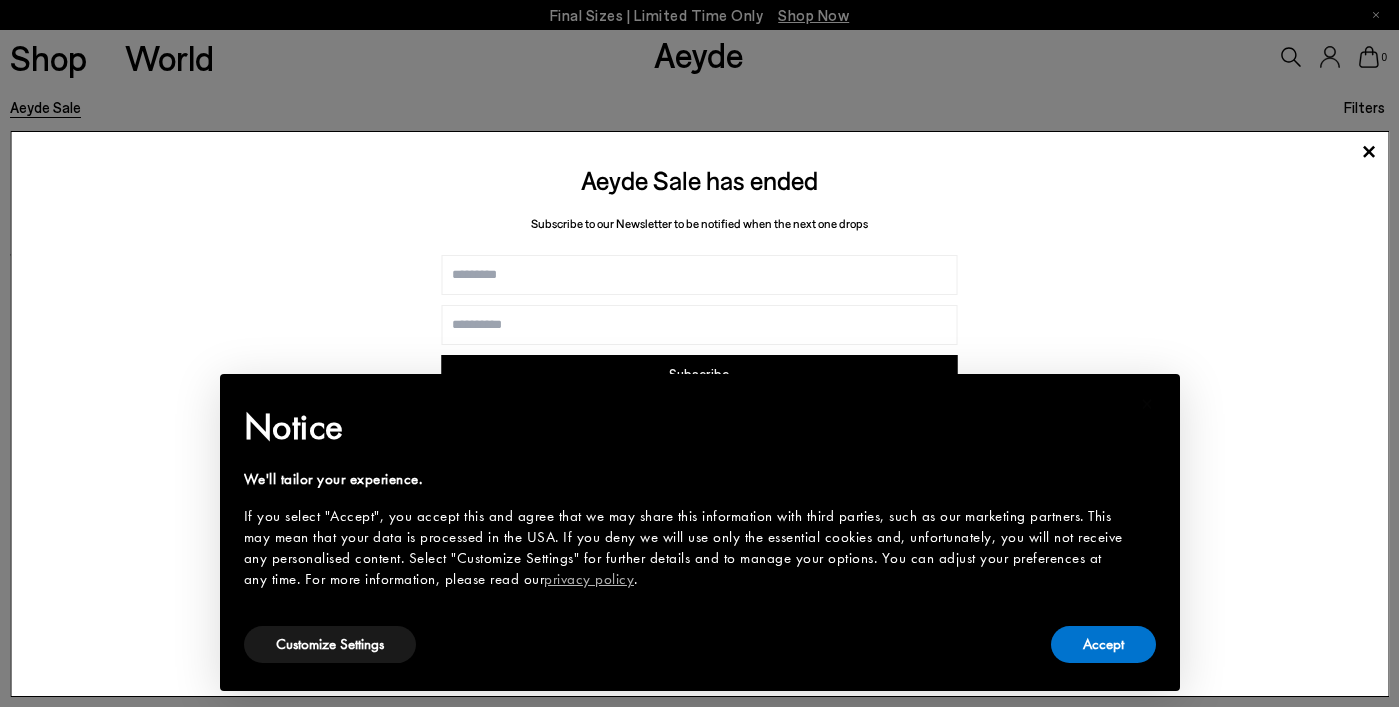 scroll, scrollTop: 0, scrollLeft: 0, axis: both 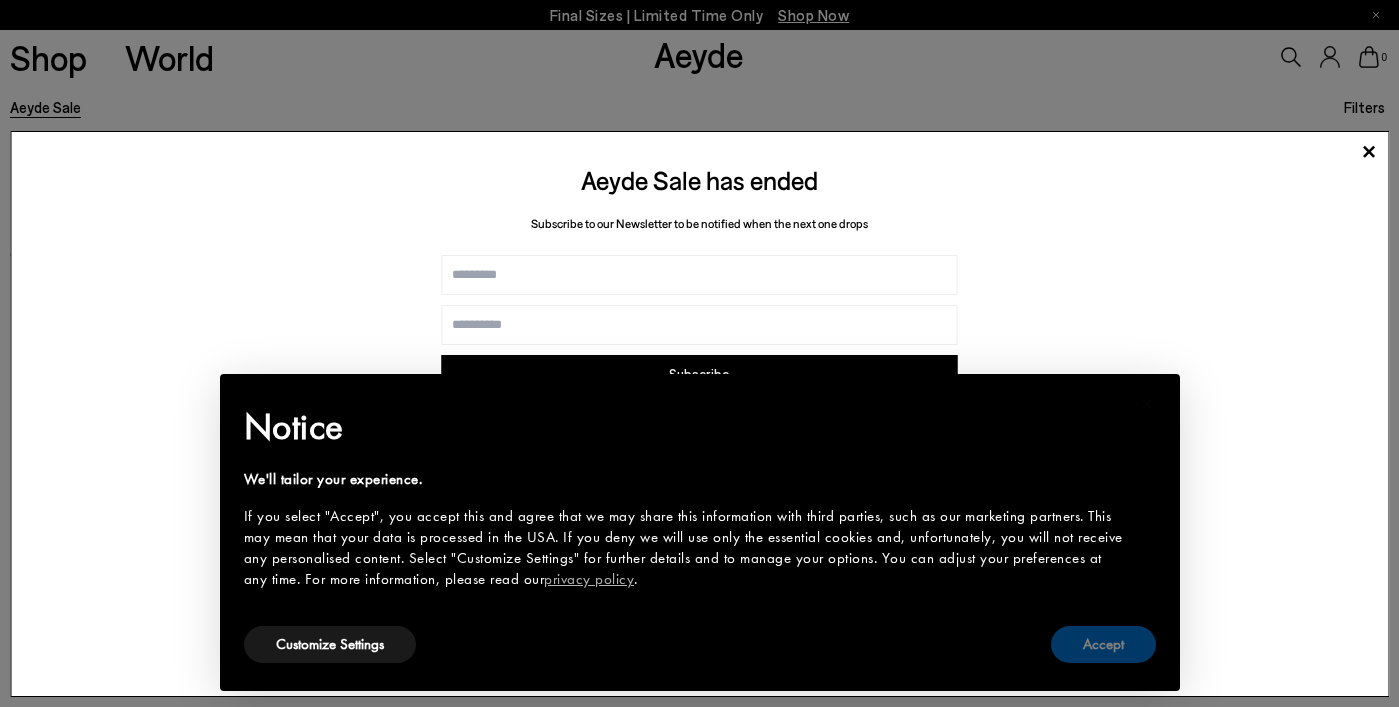 click on "Accept" at bounding box center [1103, 644] 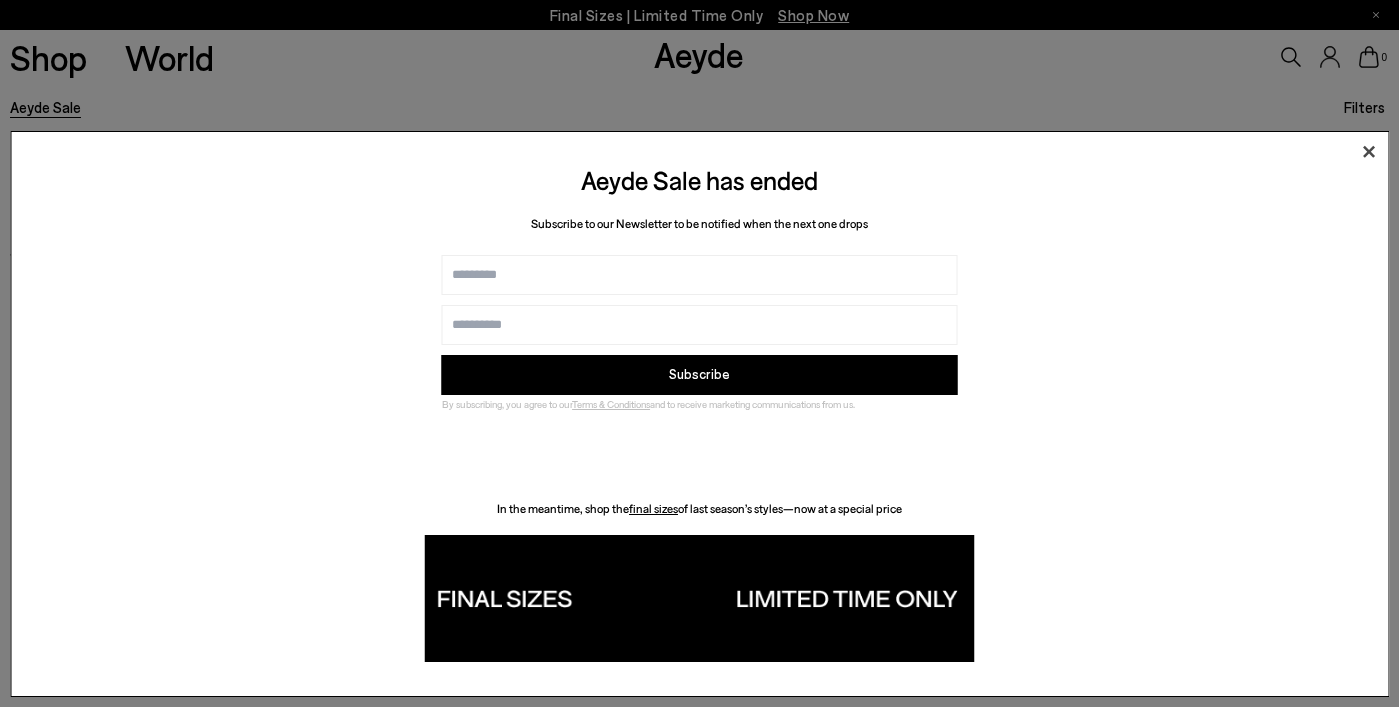 click 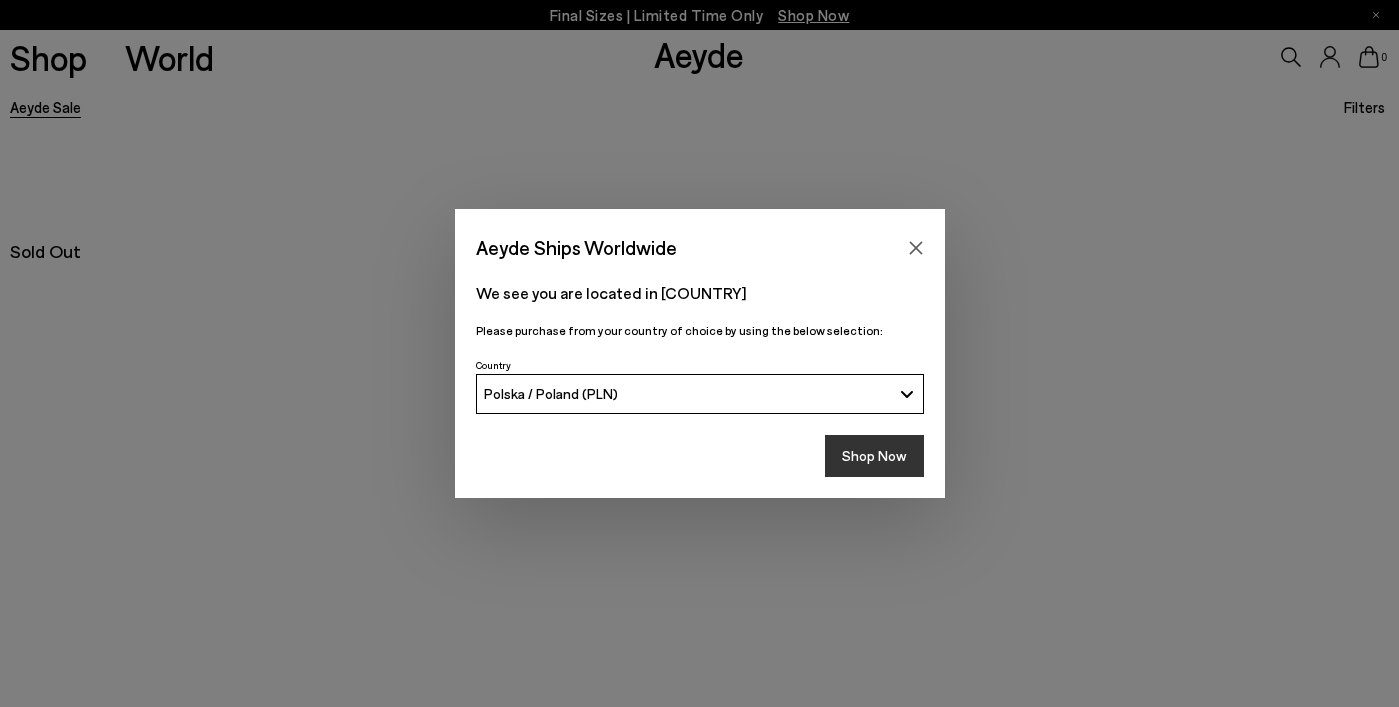click on "Shop Now" at bounding box center (874, 456) 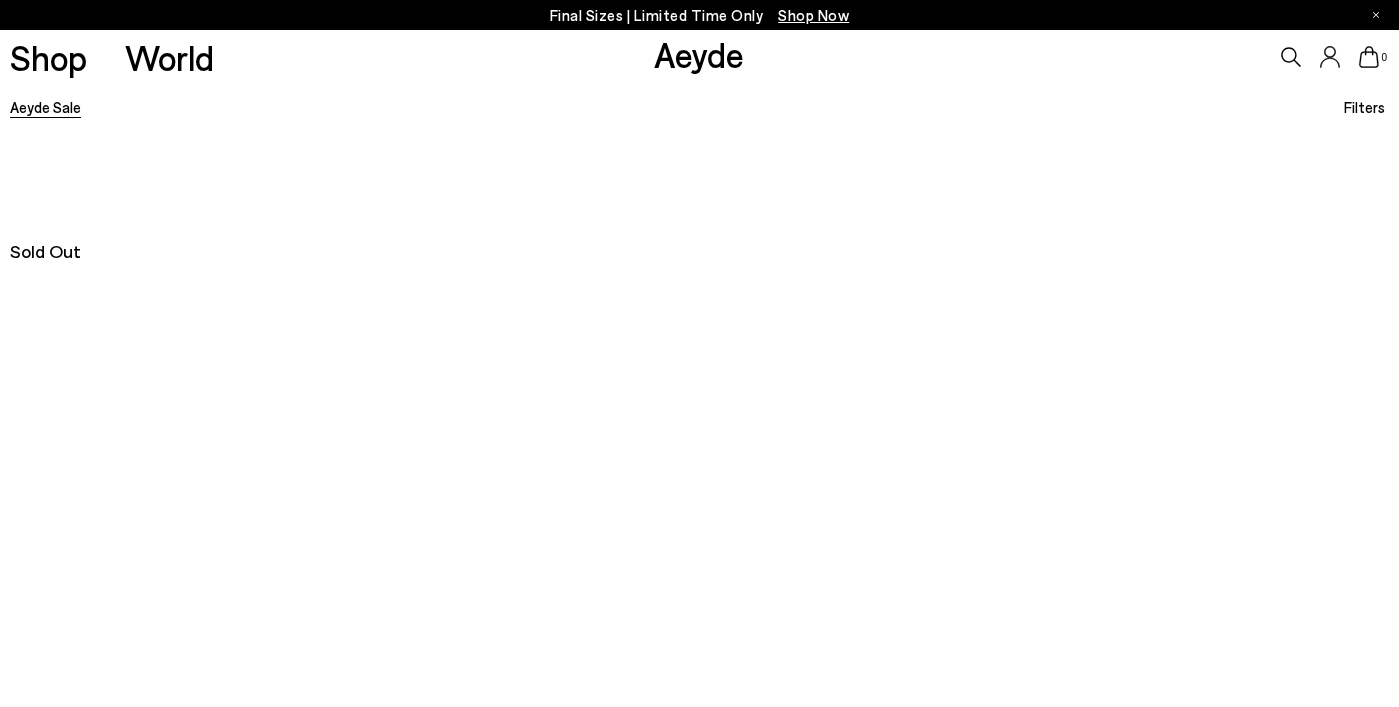 scroll, scrollTop: 0, scrollLeft: 0, axis: both 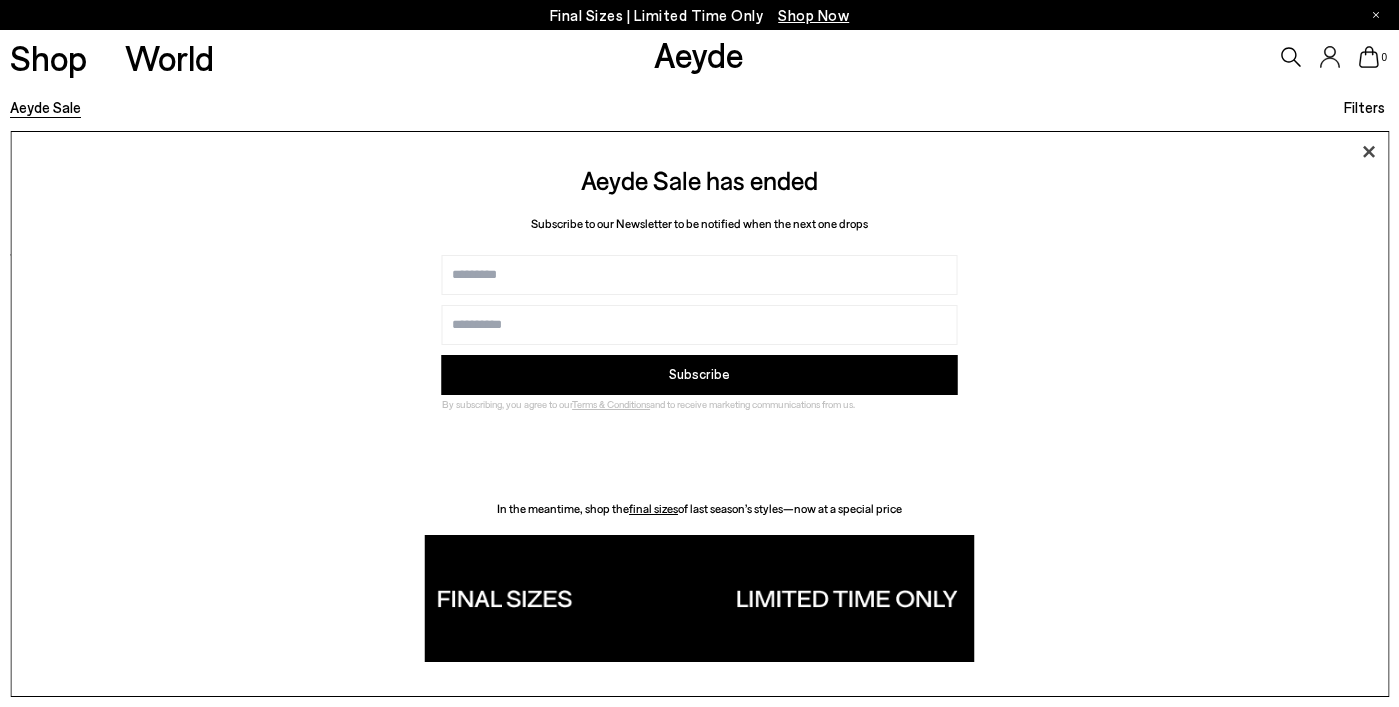 click 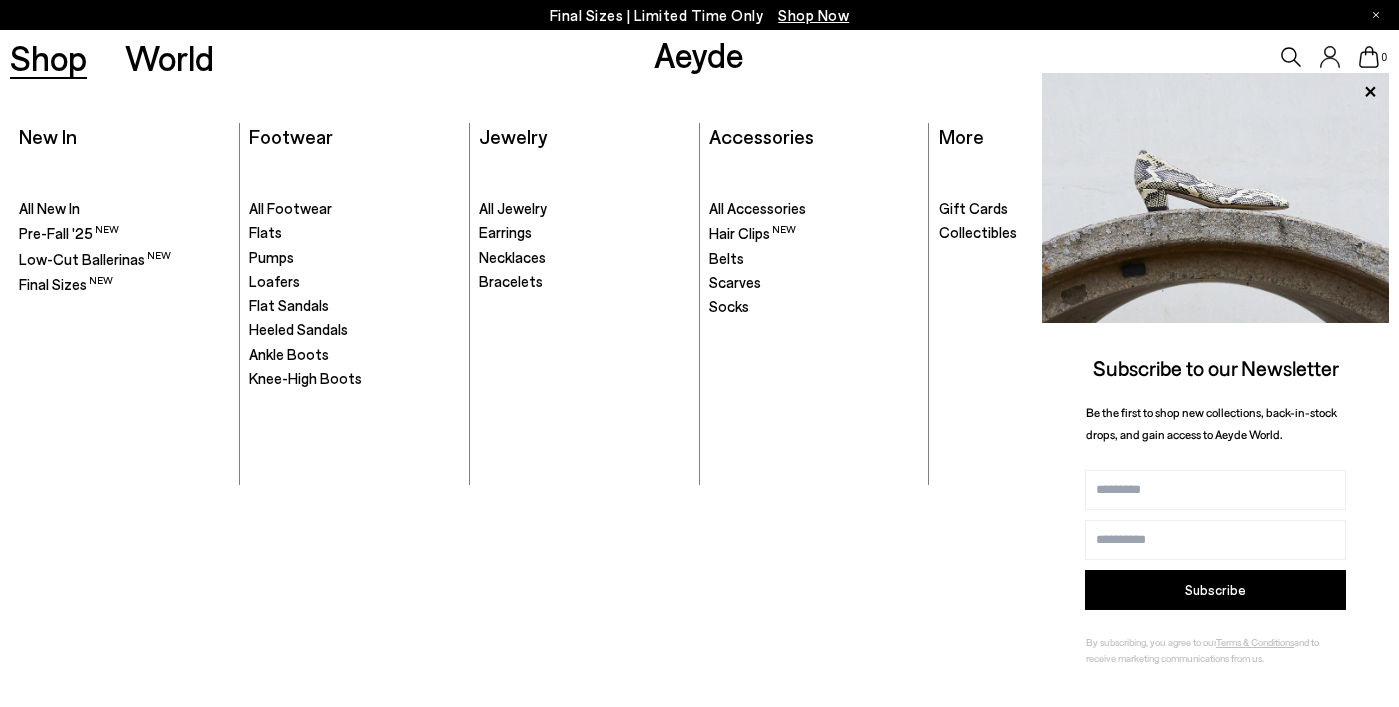 click on ".
All Footwear
Flats" at bounding box center (354, 320) 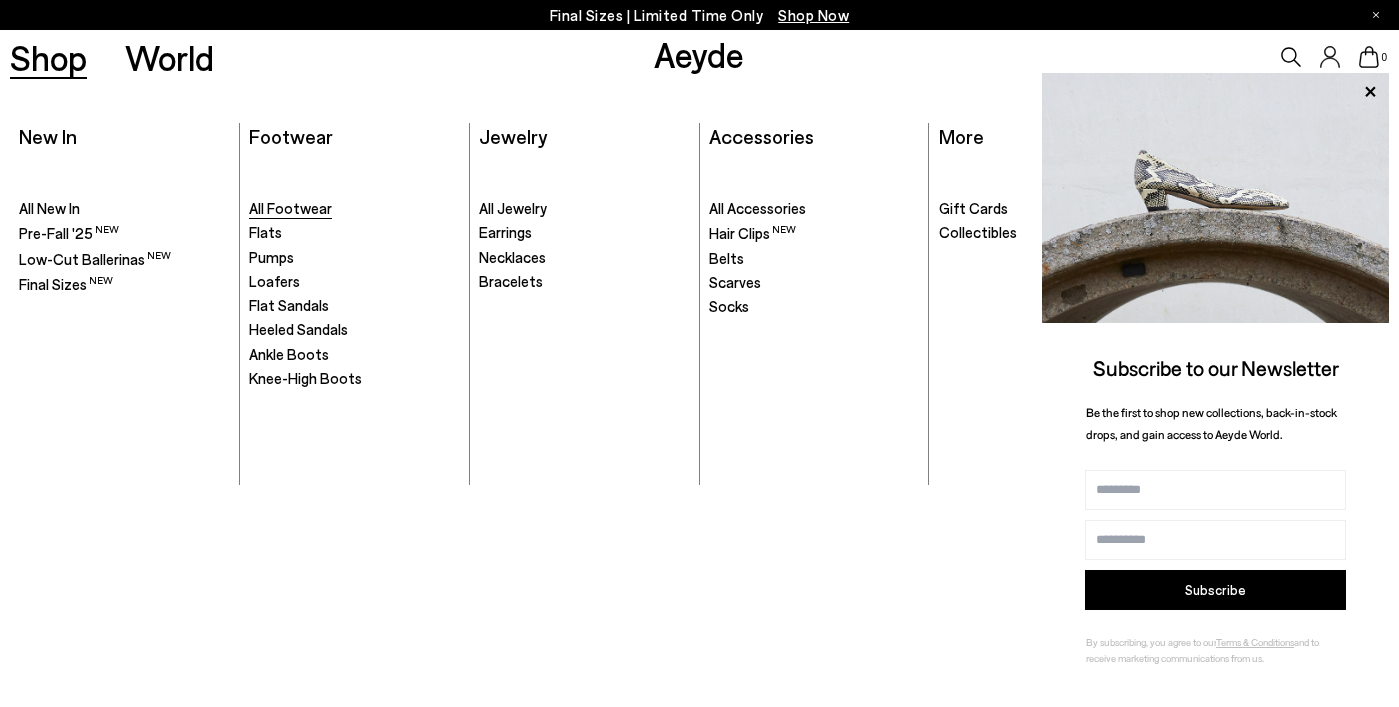 click on "All Footwear" at bounding box center [290, 208] 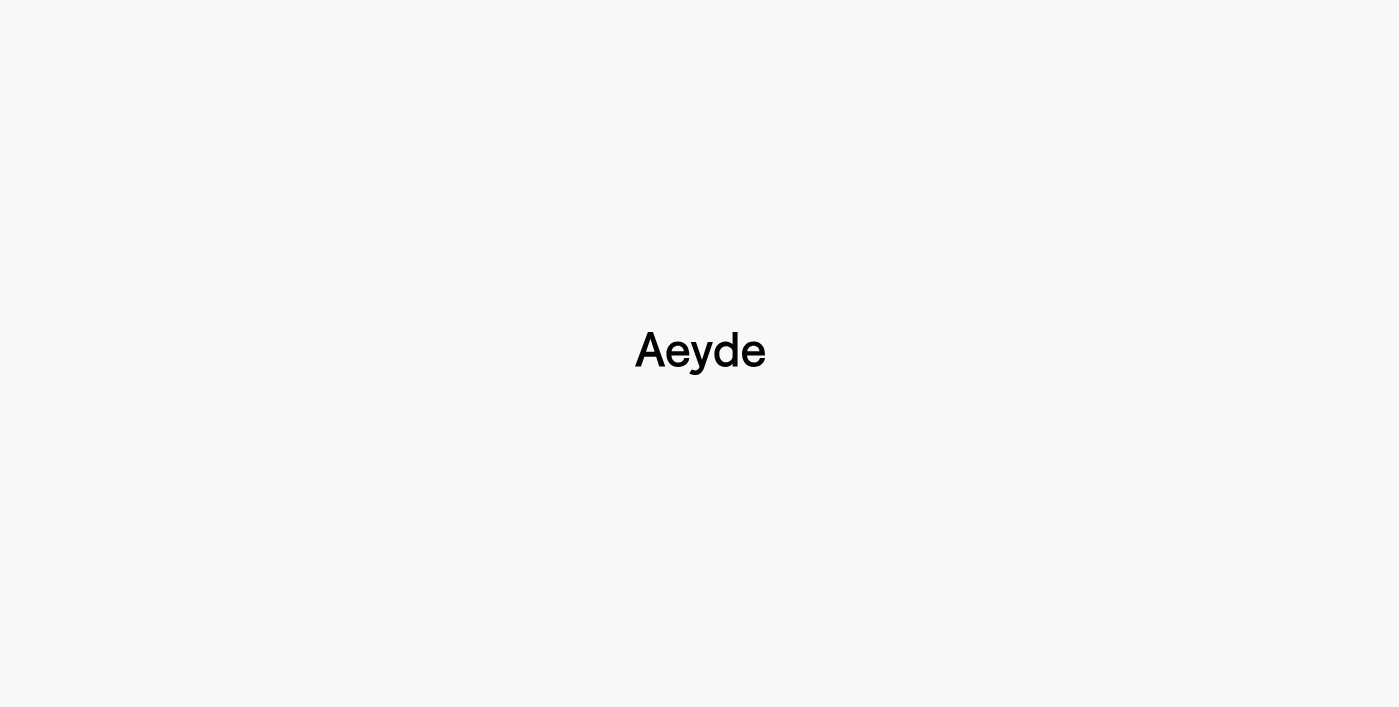 scroll, scrollTop: 0, scrollLeft: 0, axis: both 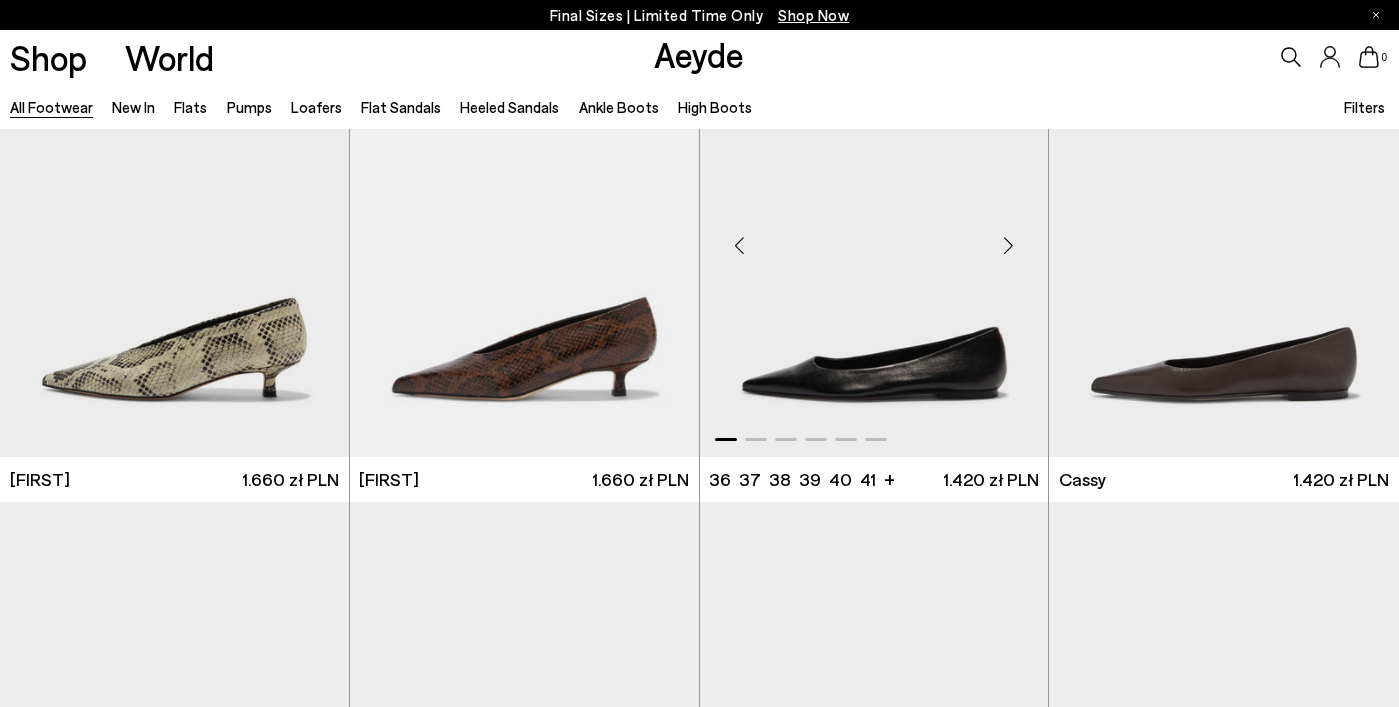 click at bounding box center [874, 238] 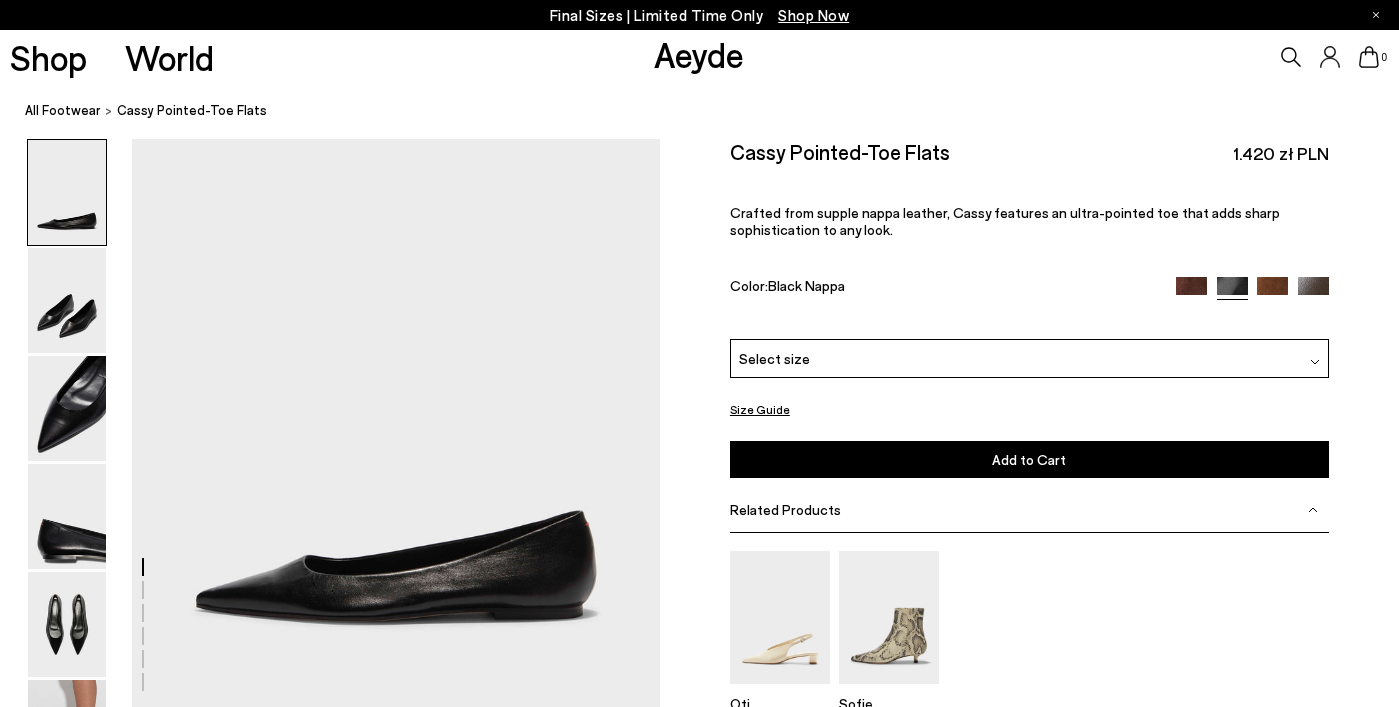 scroll, scrollTop: 0, scrollLeft: 0, axis: both 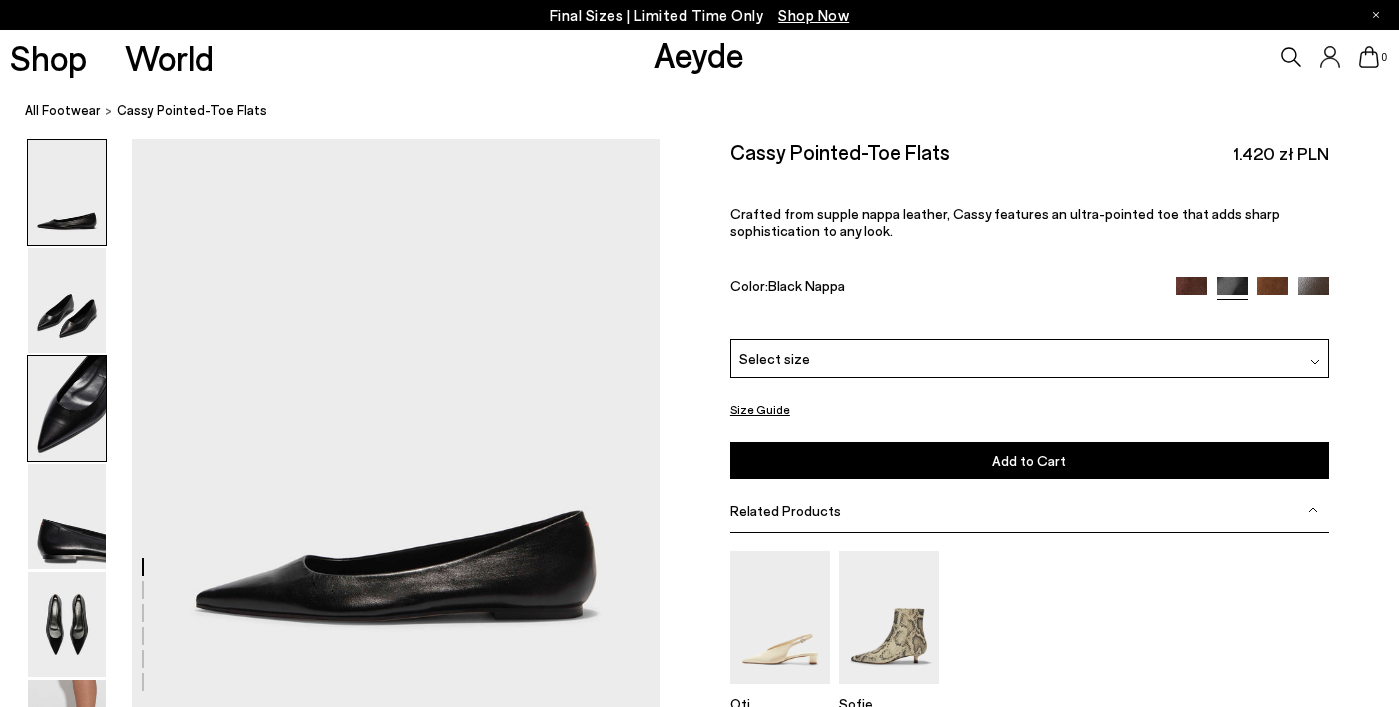 click at bounding box center (67, 408) 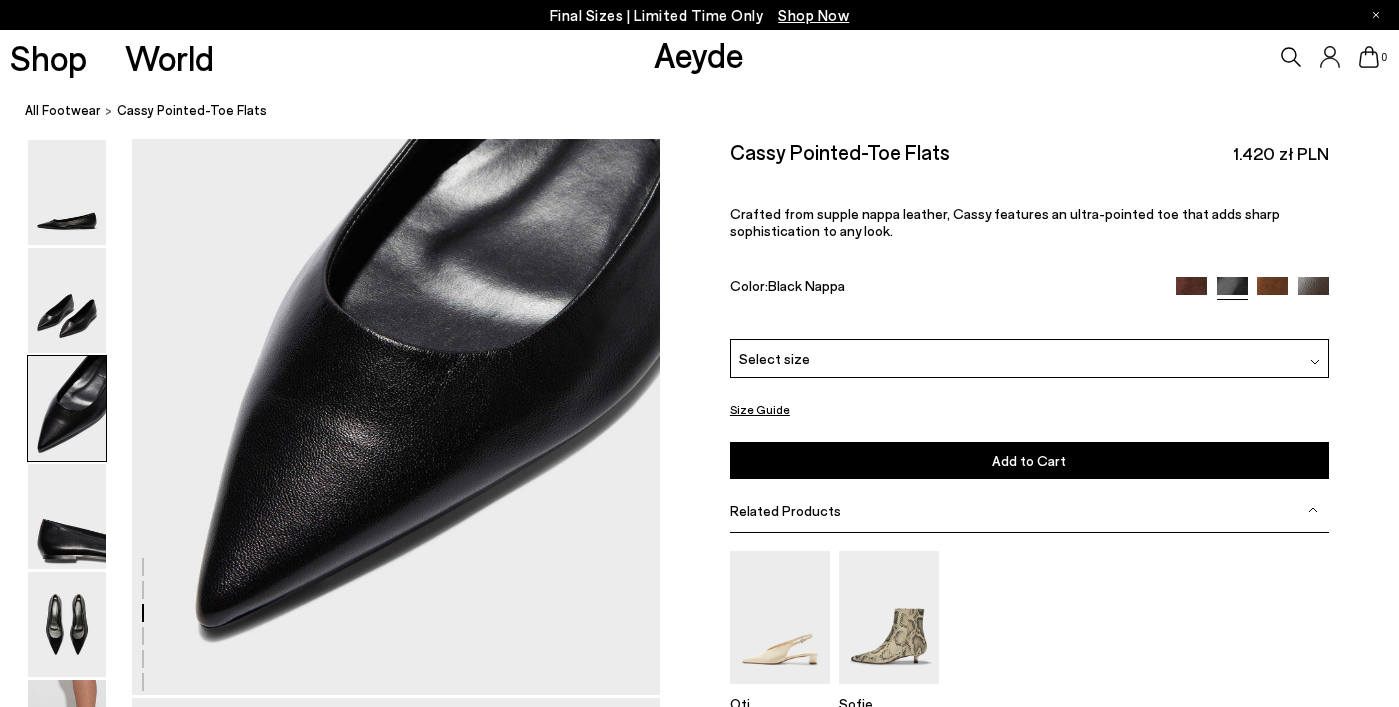scroll, scrollTop: 1498, scrollLeft: 0, axis: vertical 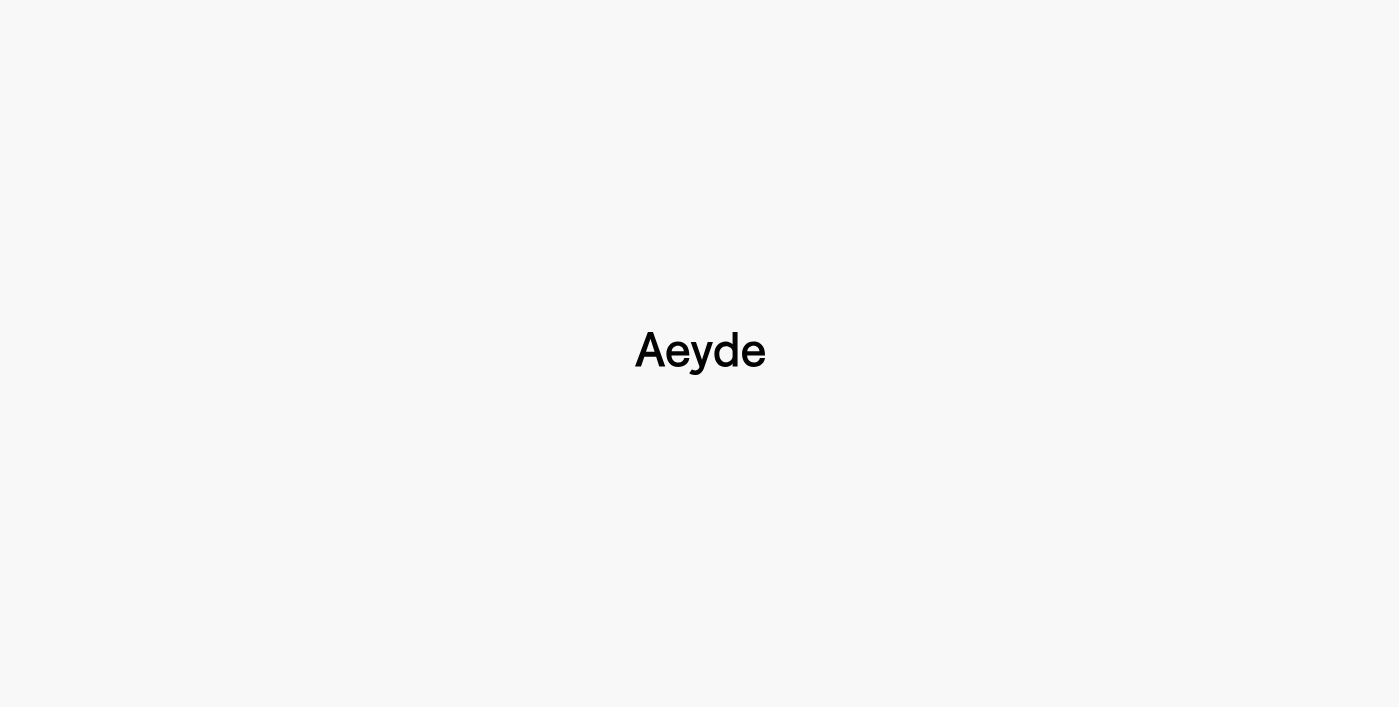 type 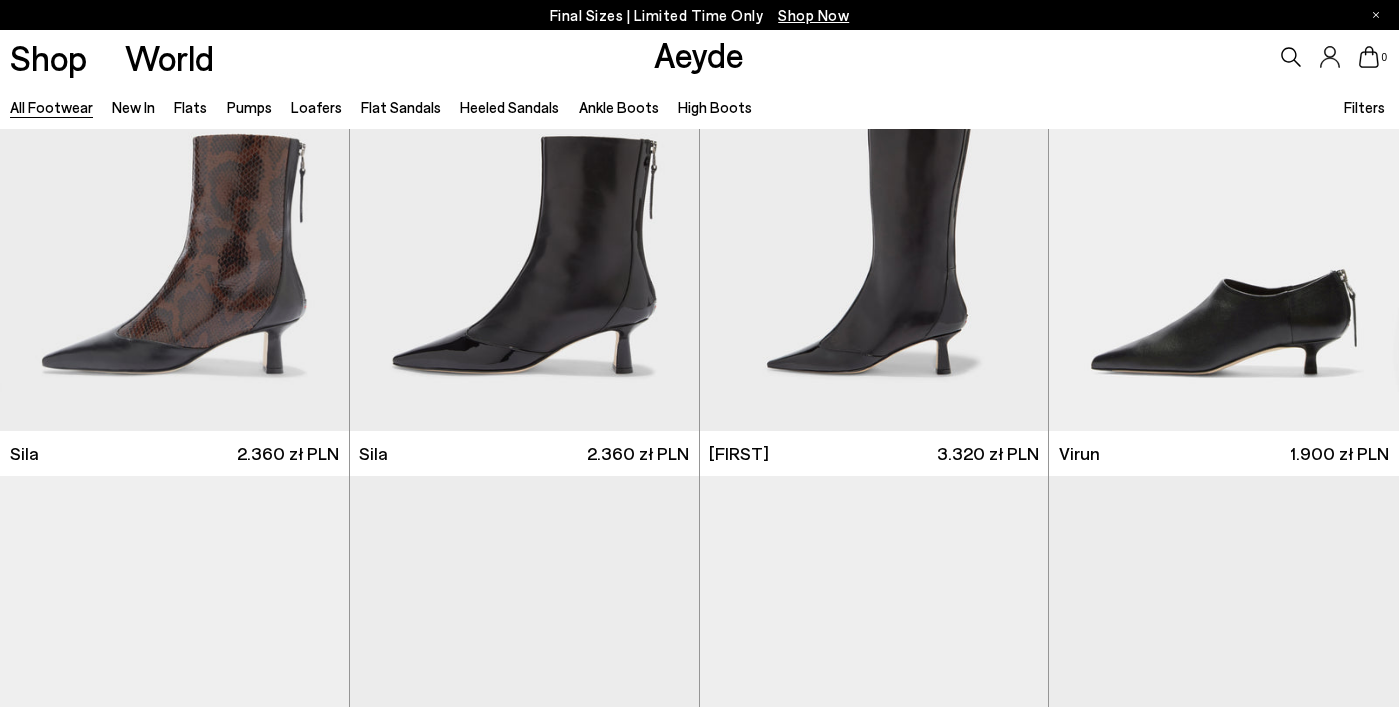scroll, scrollTop: 0, scrollLeft: 0, axis: both 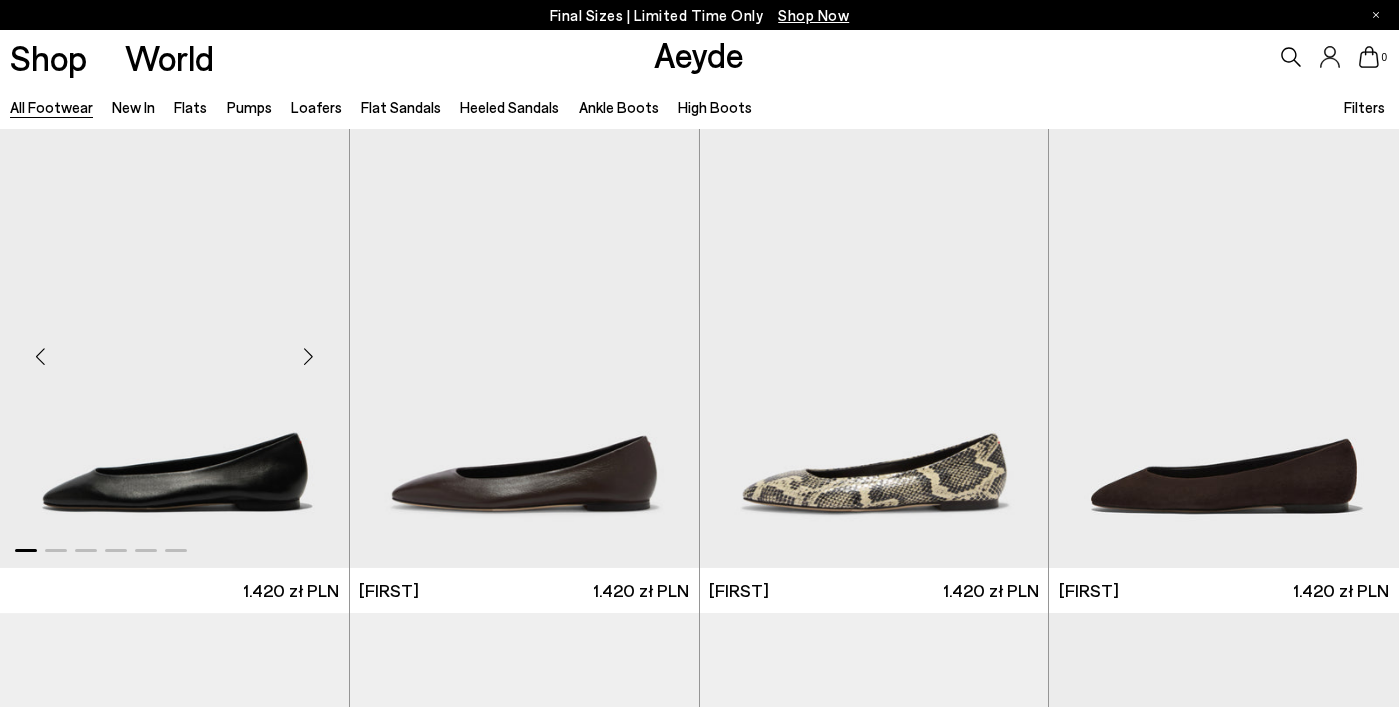 click at bounding box center (174, 348) 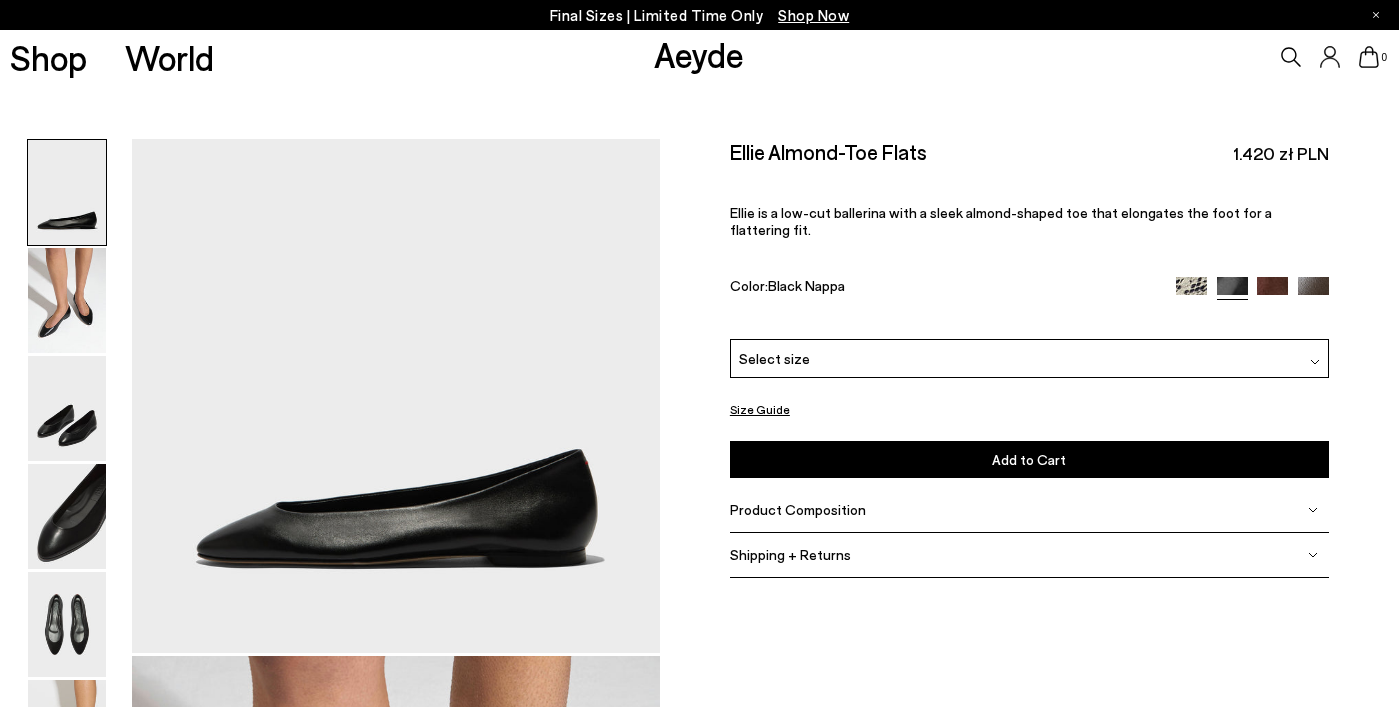scroll, scrollTop: 0, scrollLeft: 0, axis: both 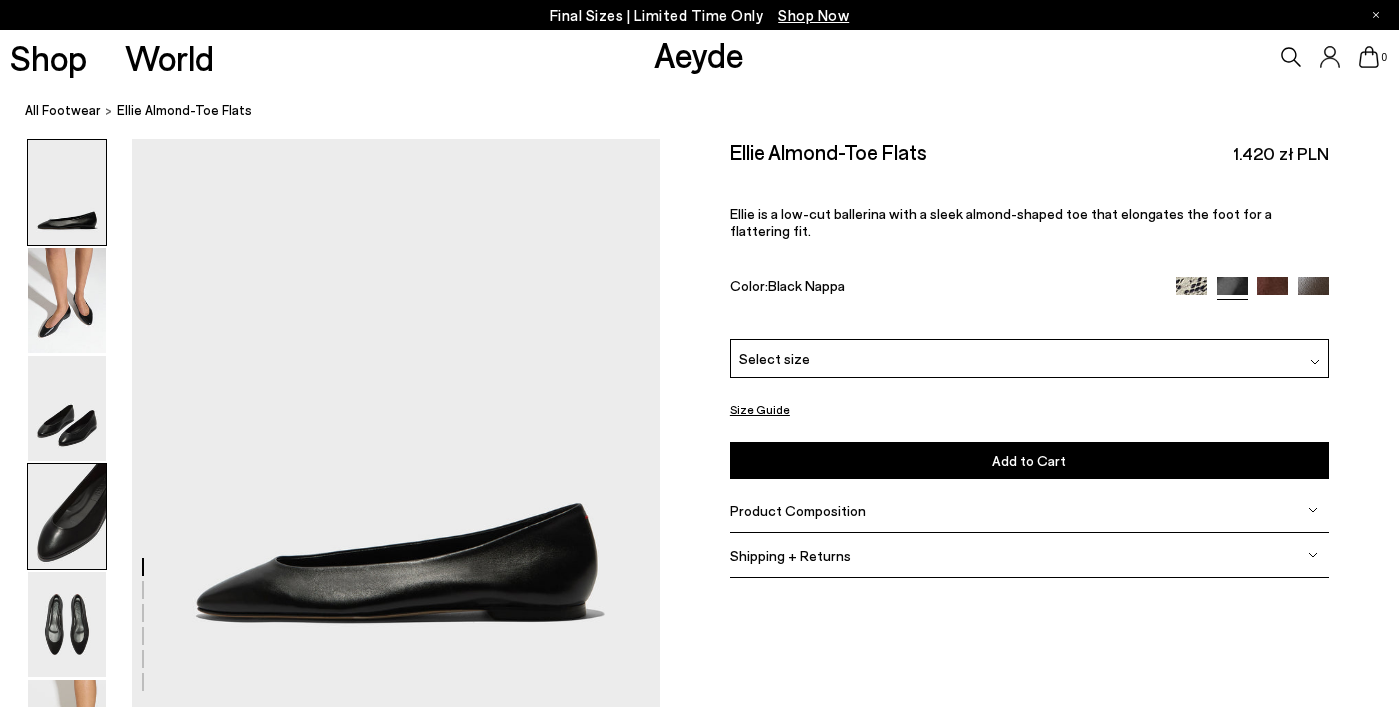click at bounding box center (67, 516) 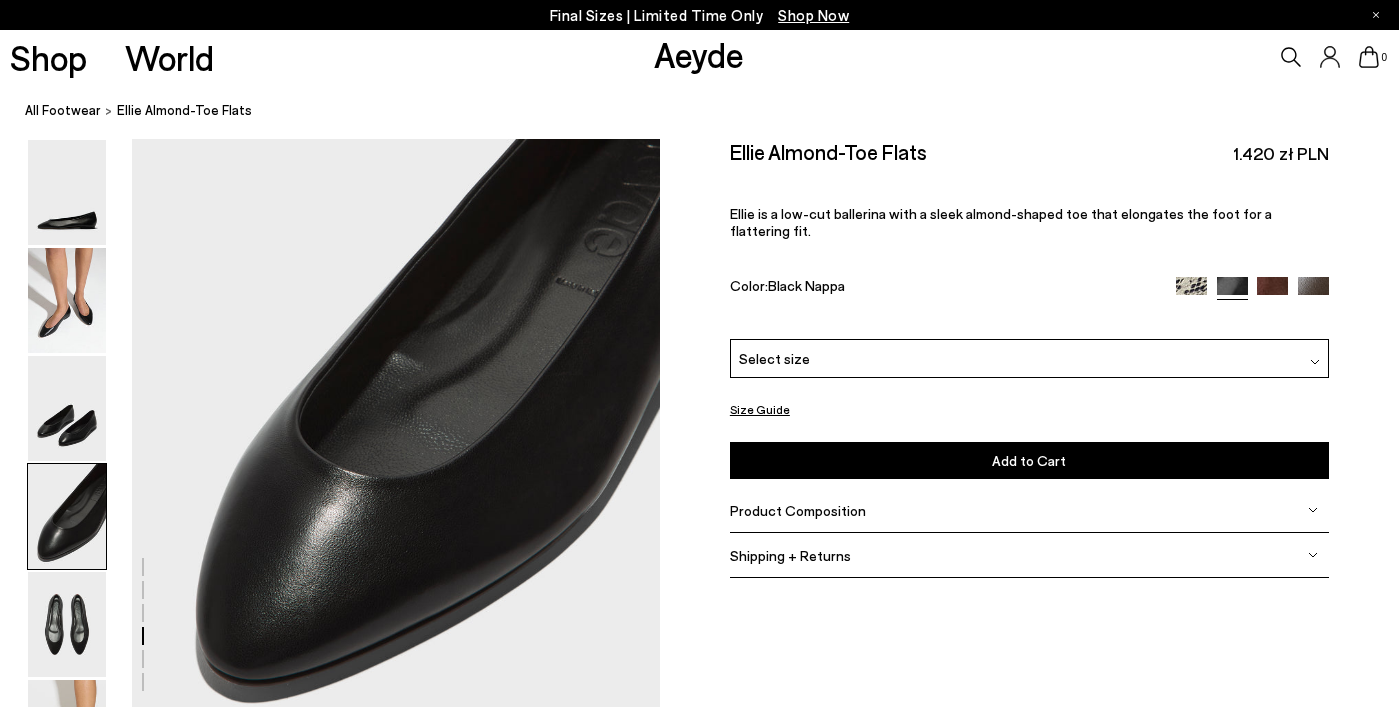 scroll, scrollTop: 2088, scrollLeft: 0, axis: vertical 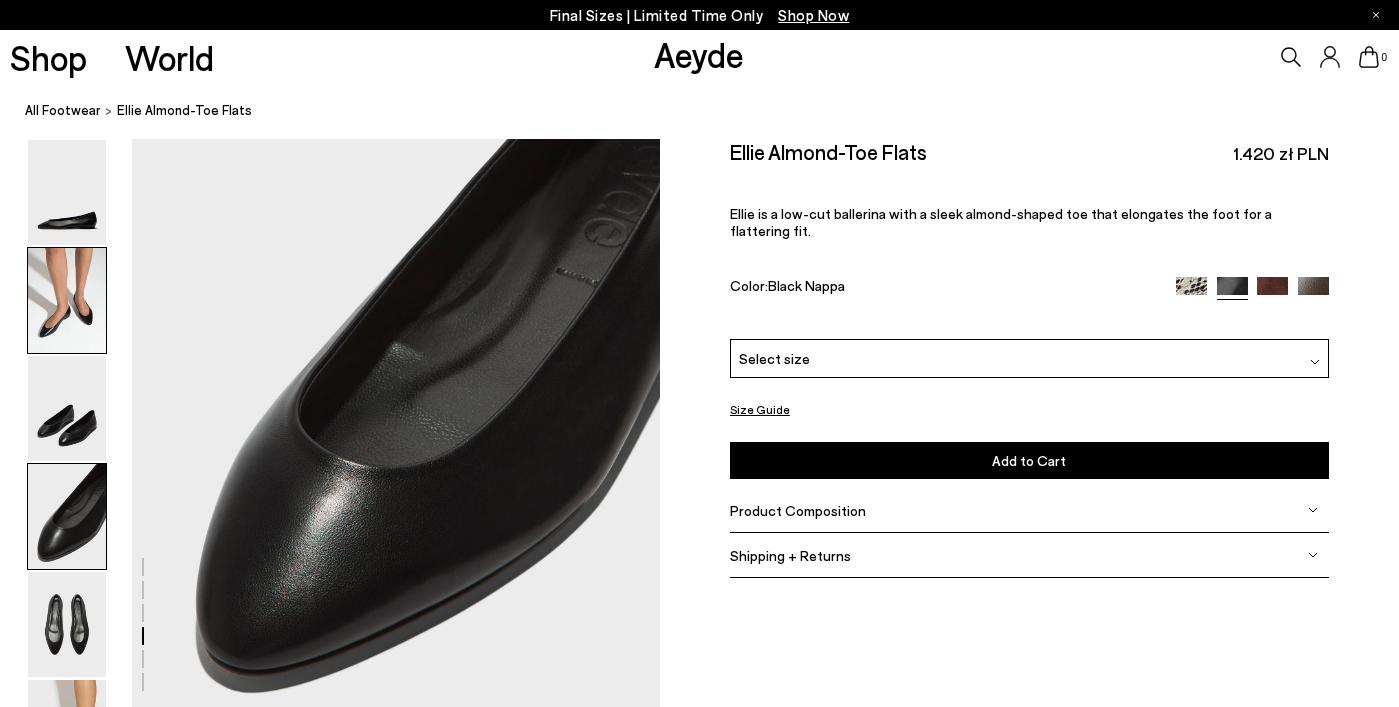 click at bounding box center [67, 300] 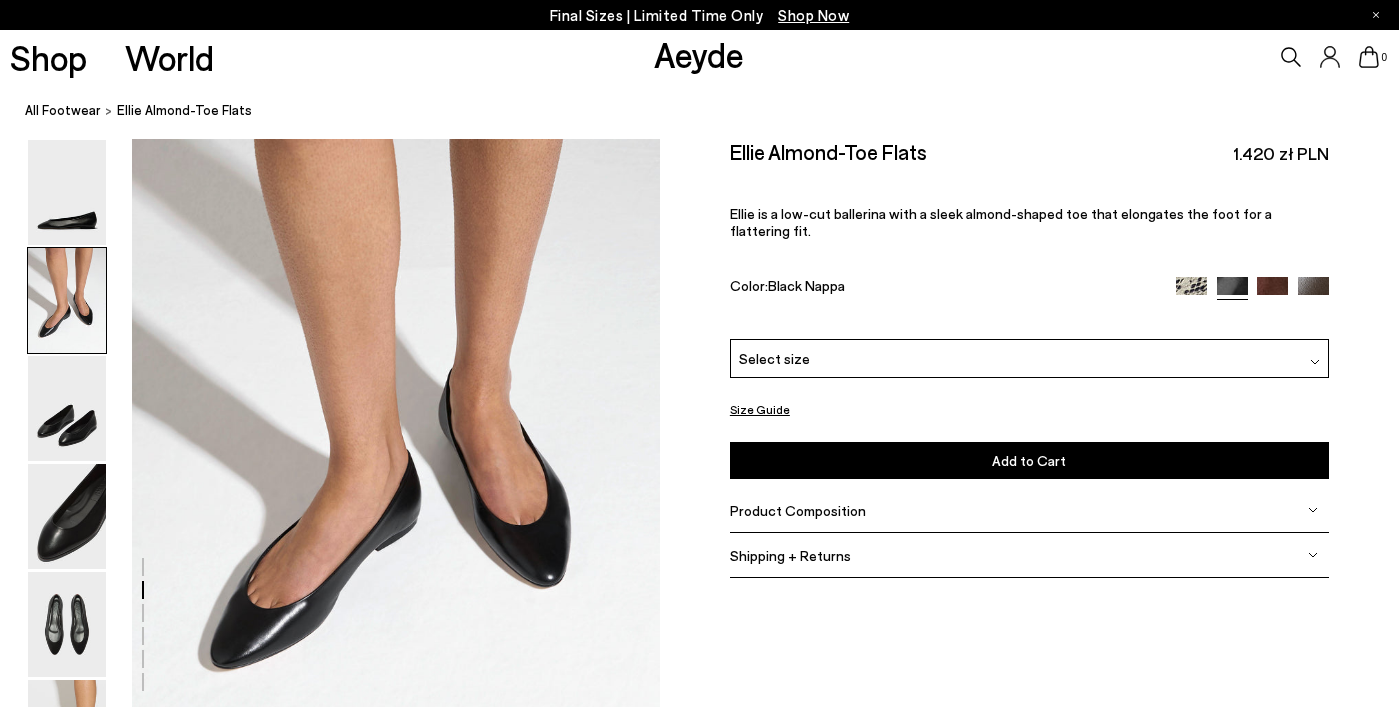 scroll, scrollTop: 573, scrollLeft: 0, axis: vertical 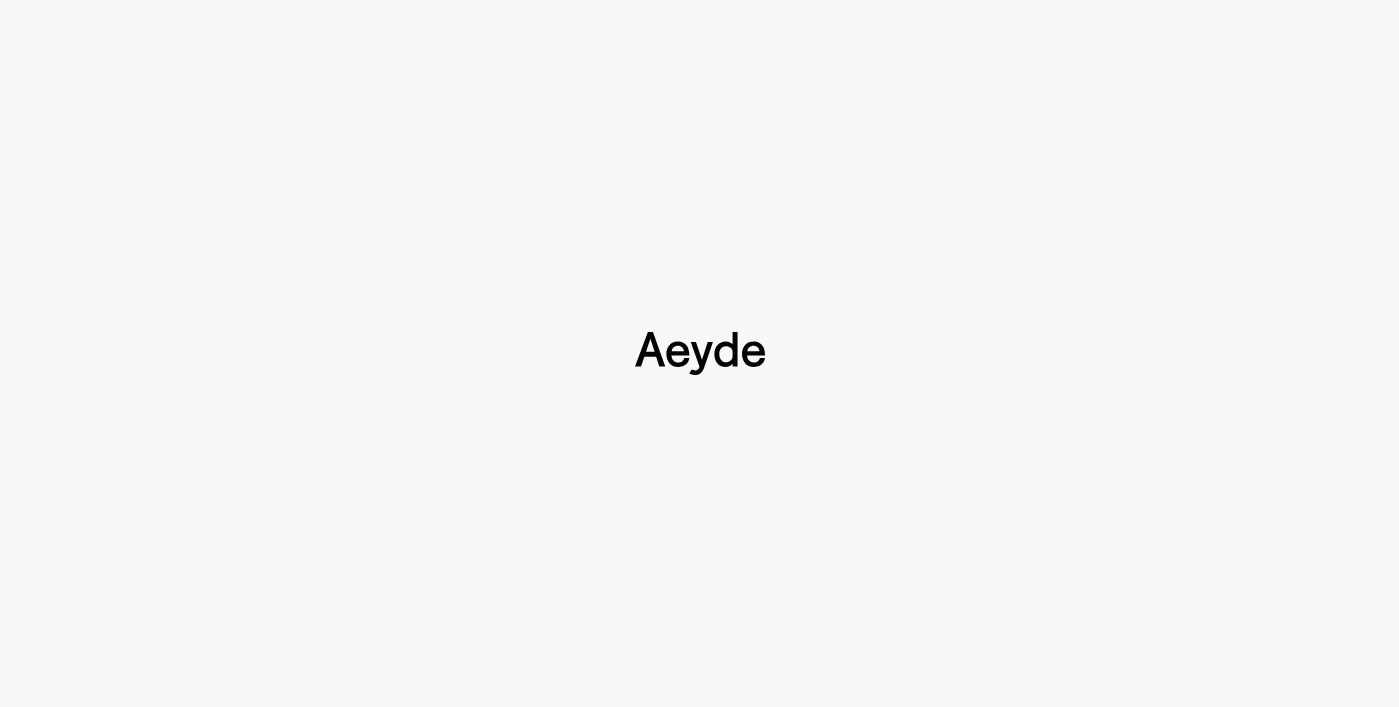 type 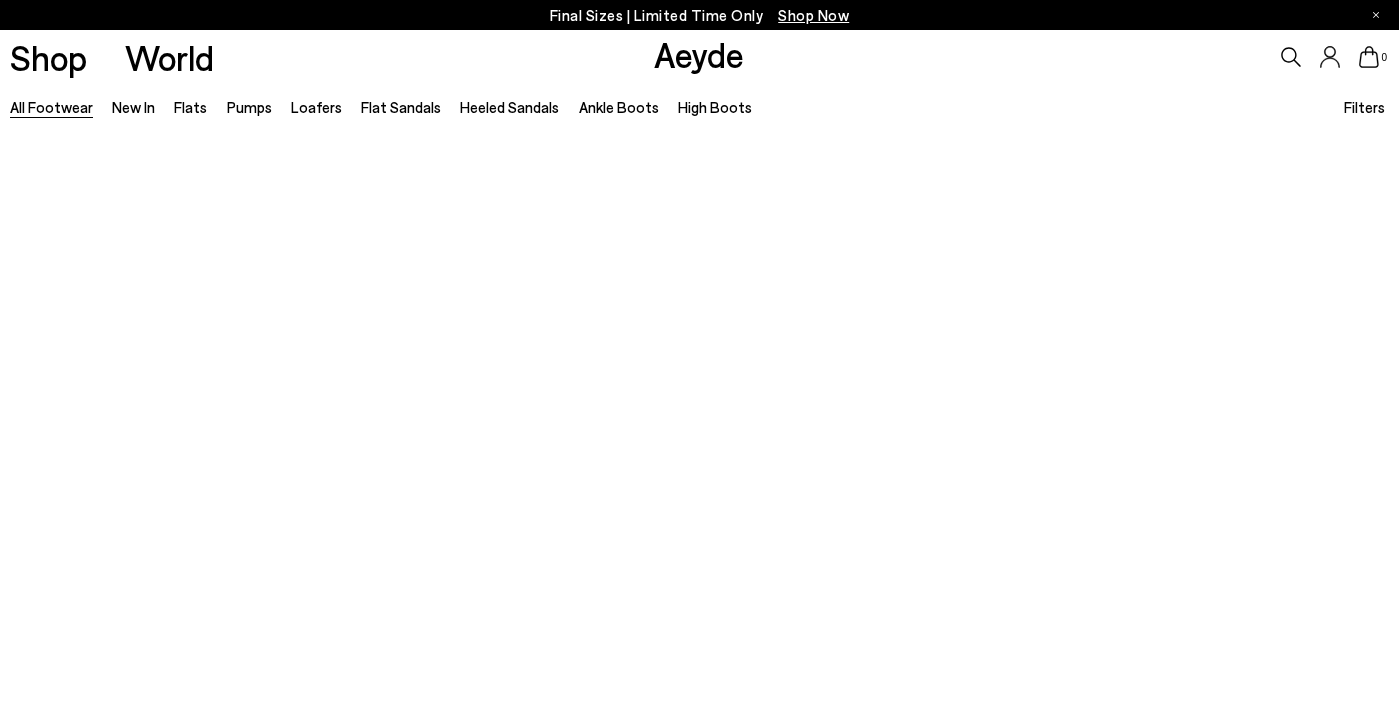 type 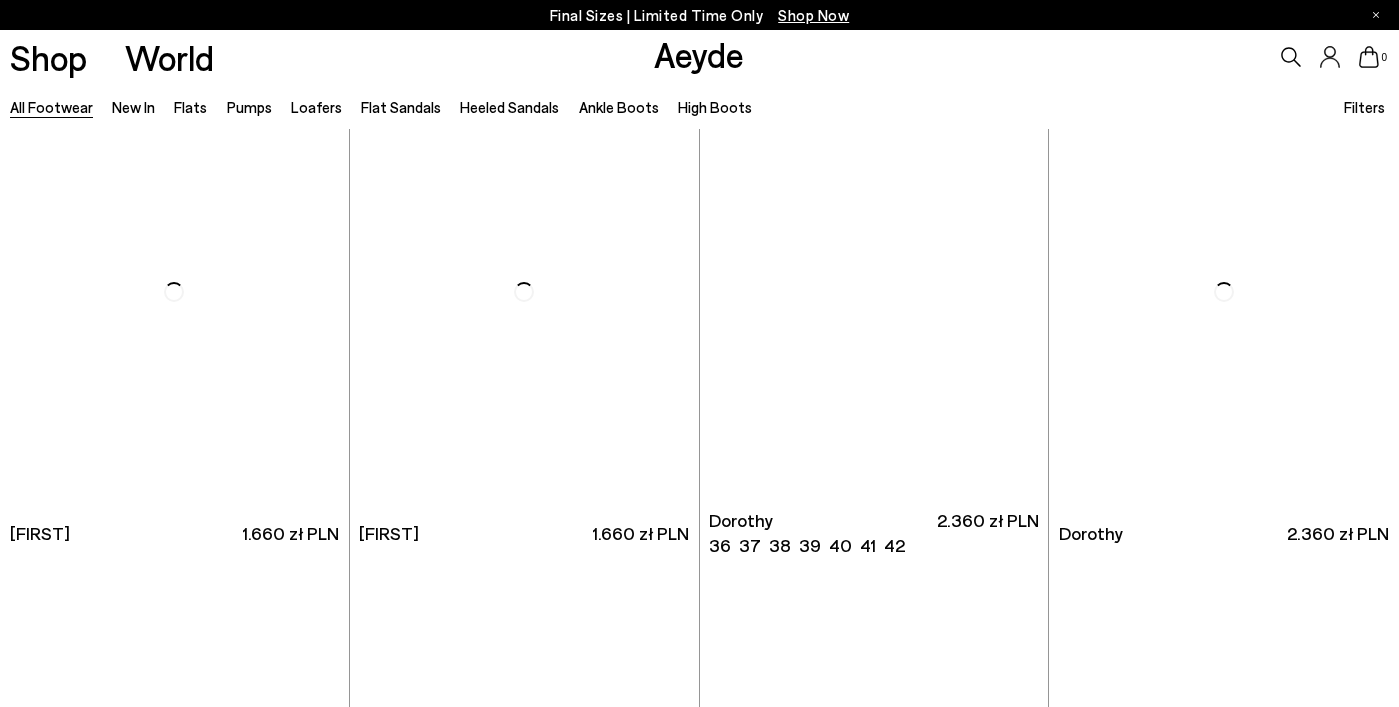 scroll, scrollTop: 6319, scrollLeft: 0, axis: vertical 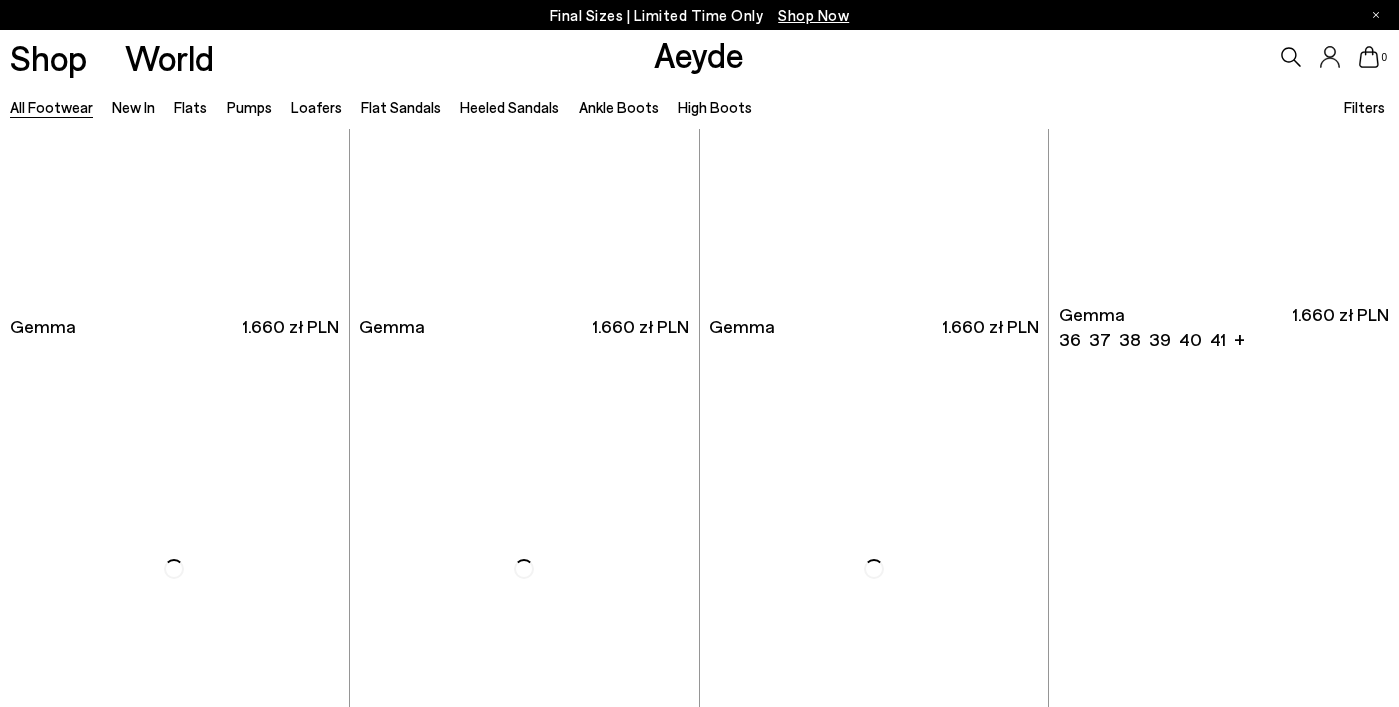 click on "Shop Now" at bounding box center [813, 15] 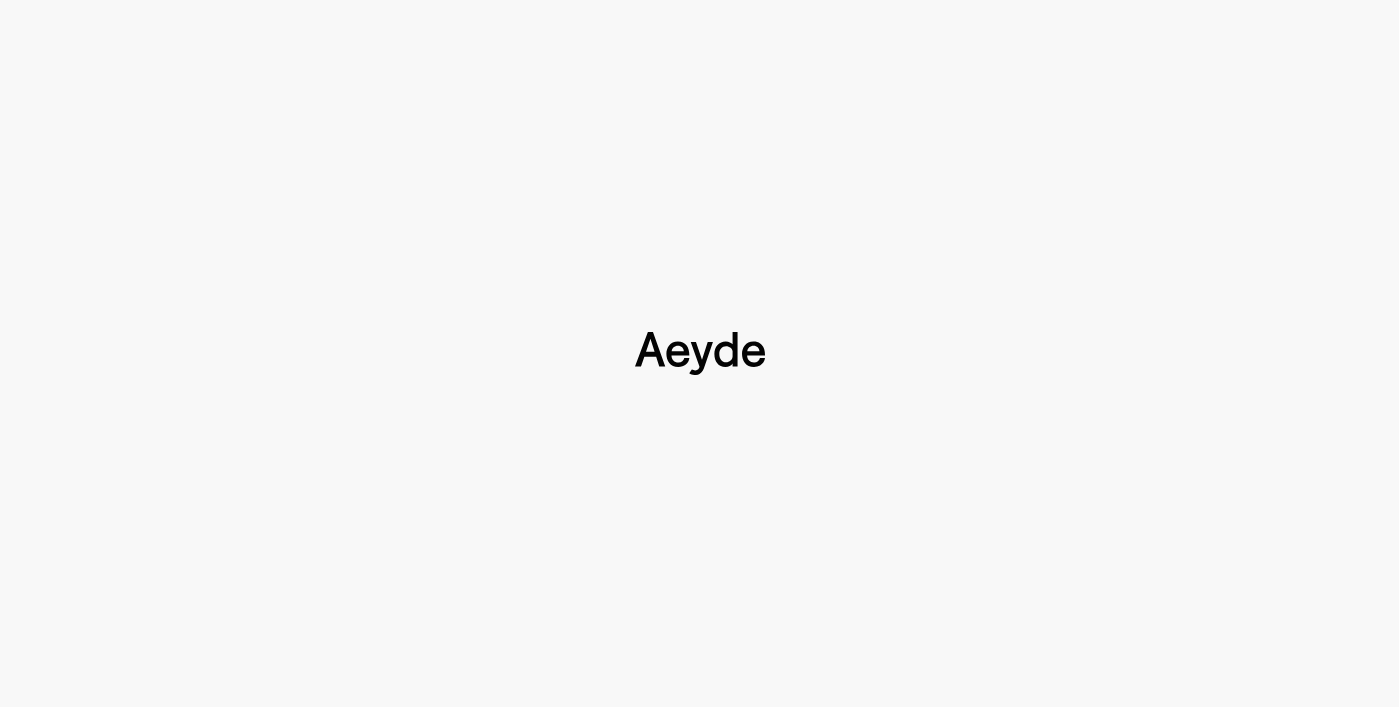 type 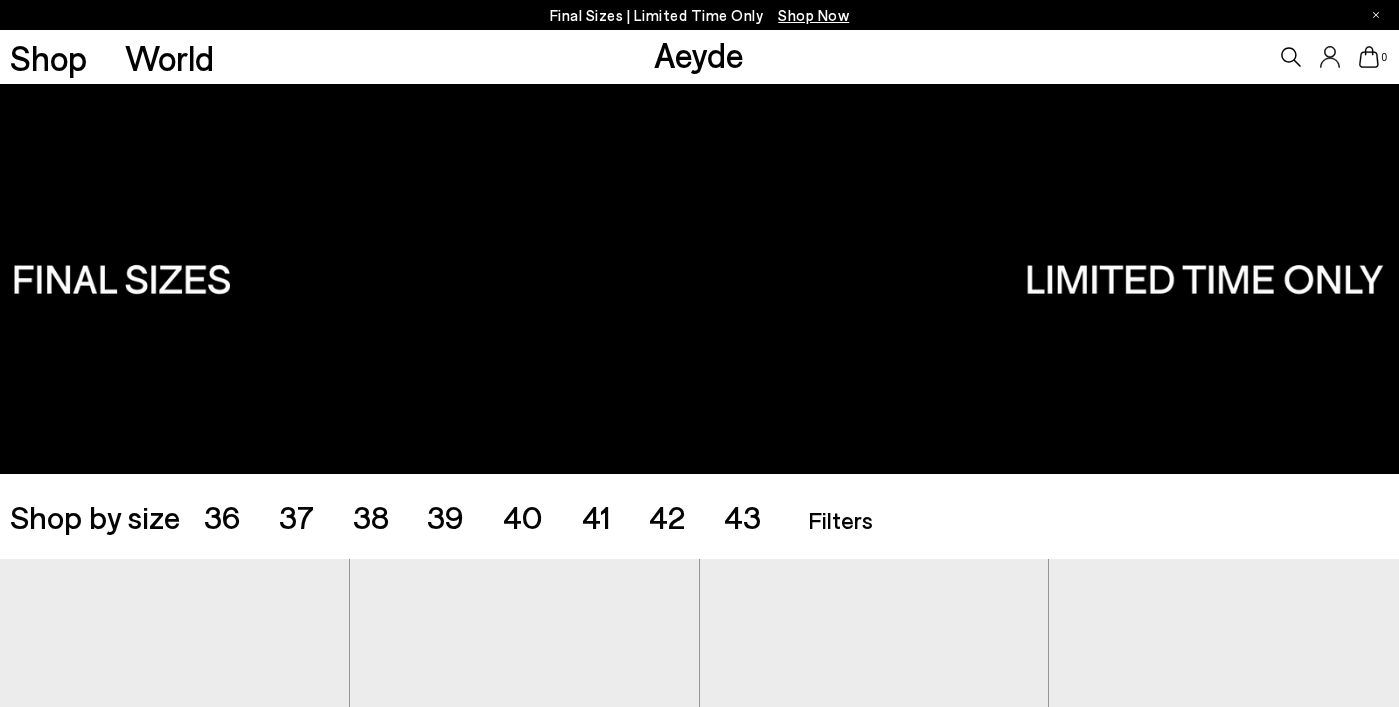 scroll, scrollTop: 0, scrollLeft: 0, axis: both 